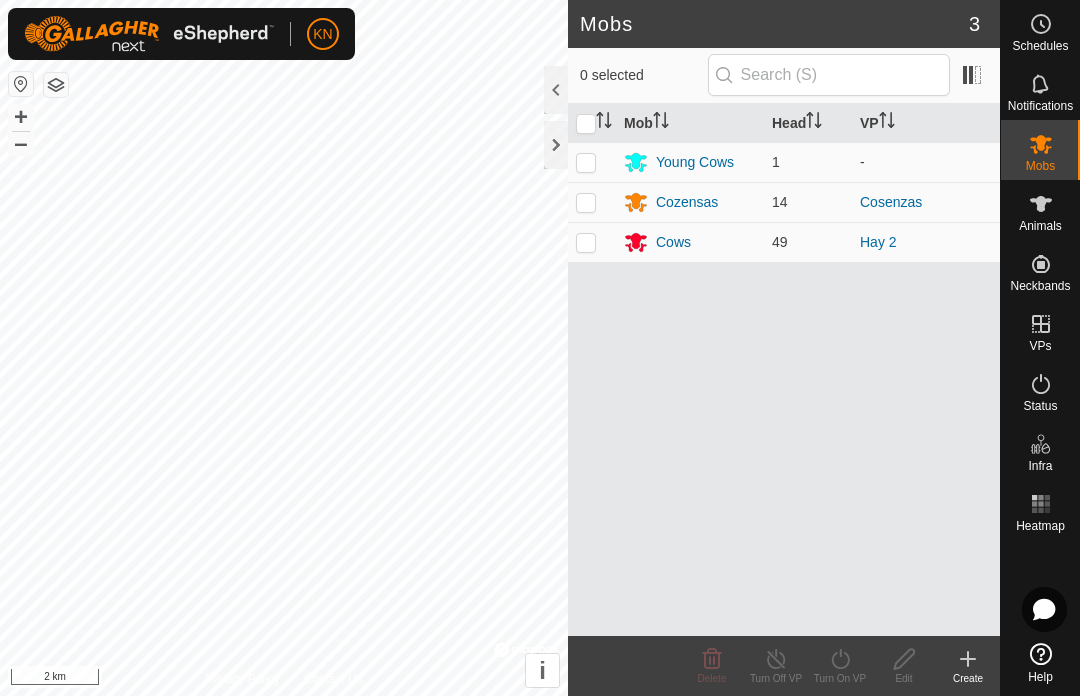 scroll, scrollTop: 0, scrollLeft: 0, axis: both 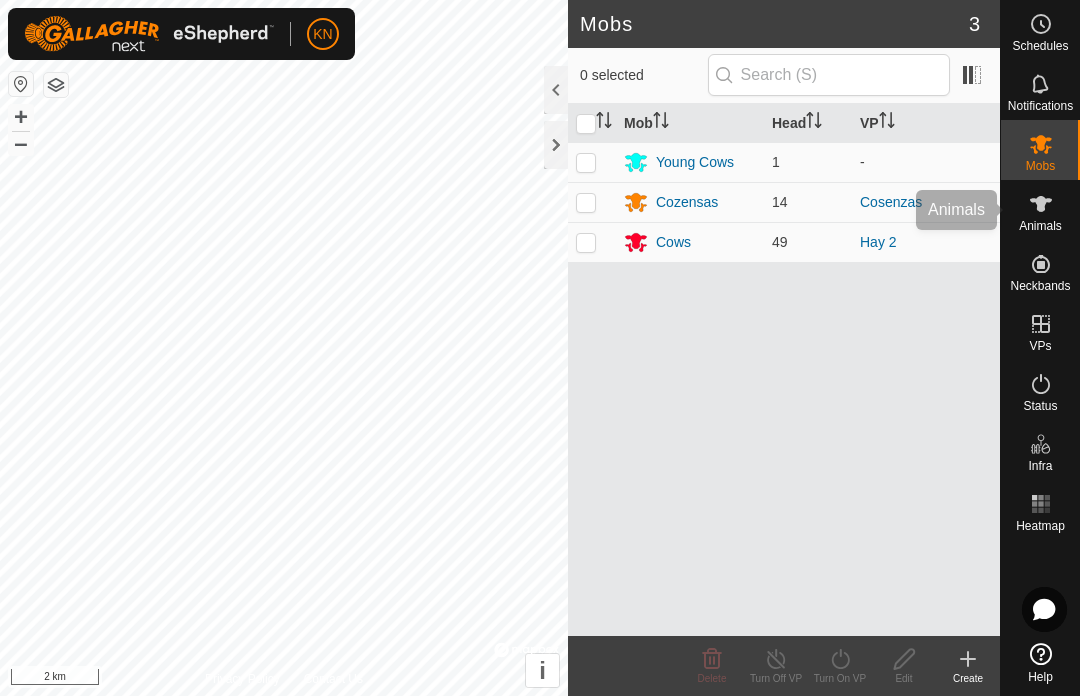 click 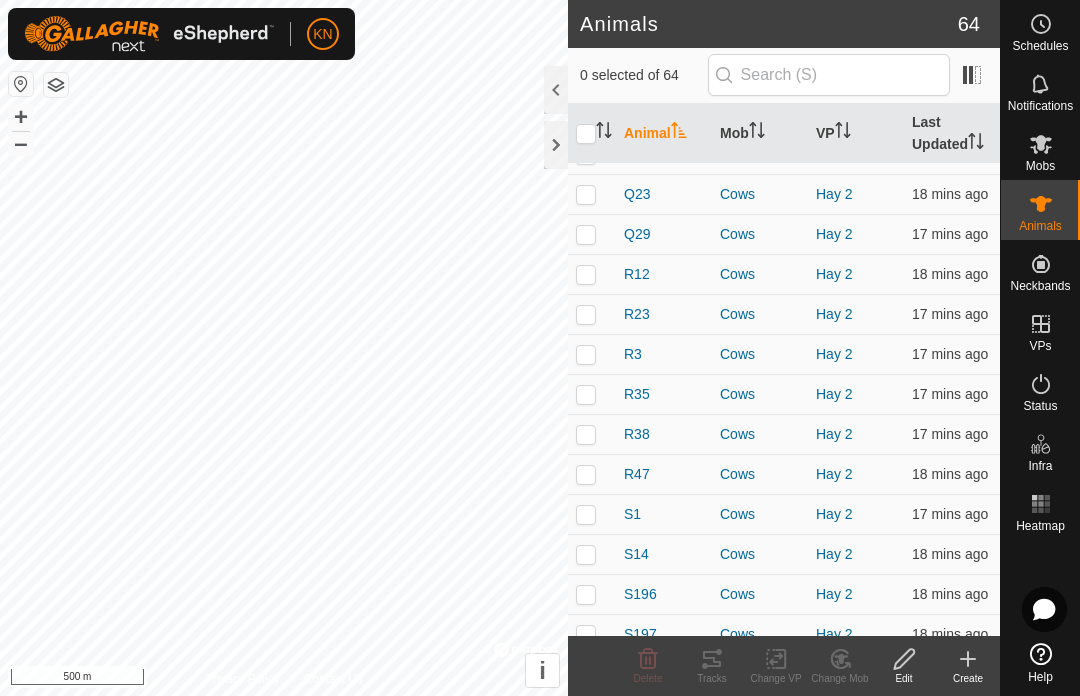 scroll, scrollTop: 950, scrollLeft: 0, axis: vertical 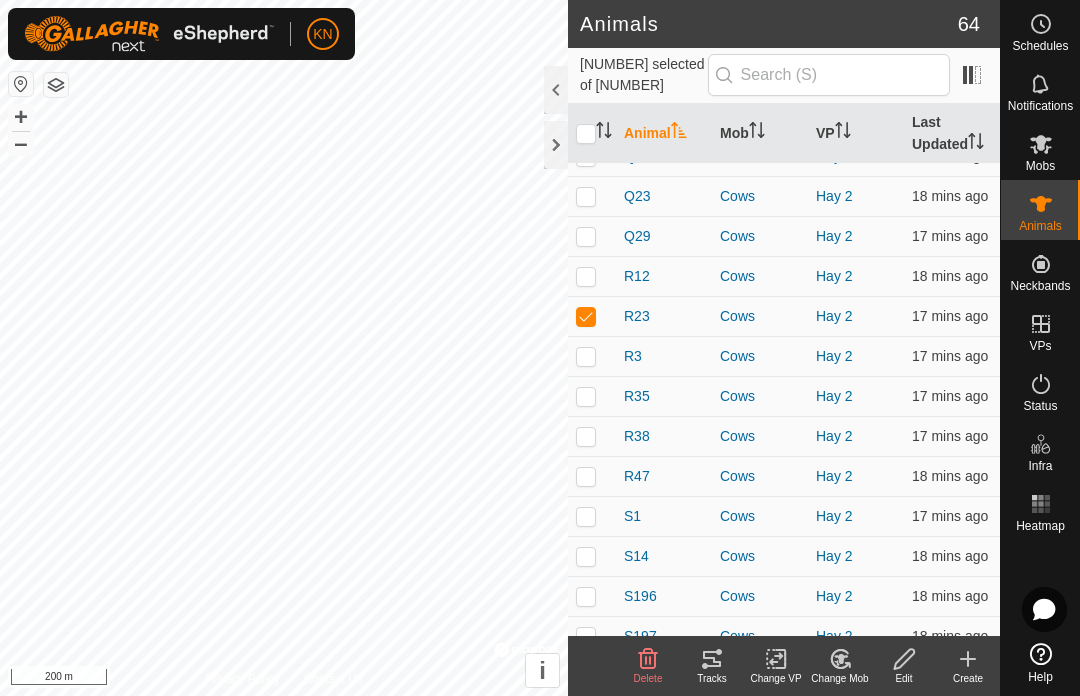 checkbox on "false" 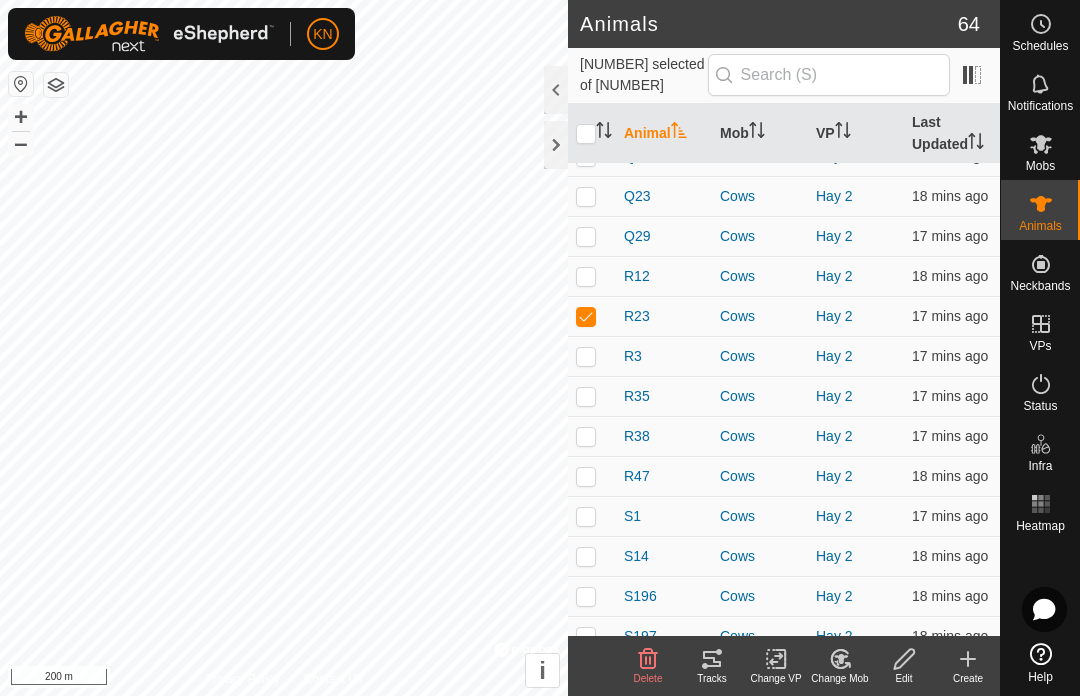 checkbox on "true" 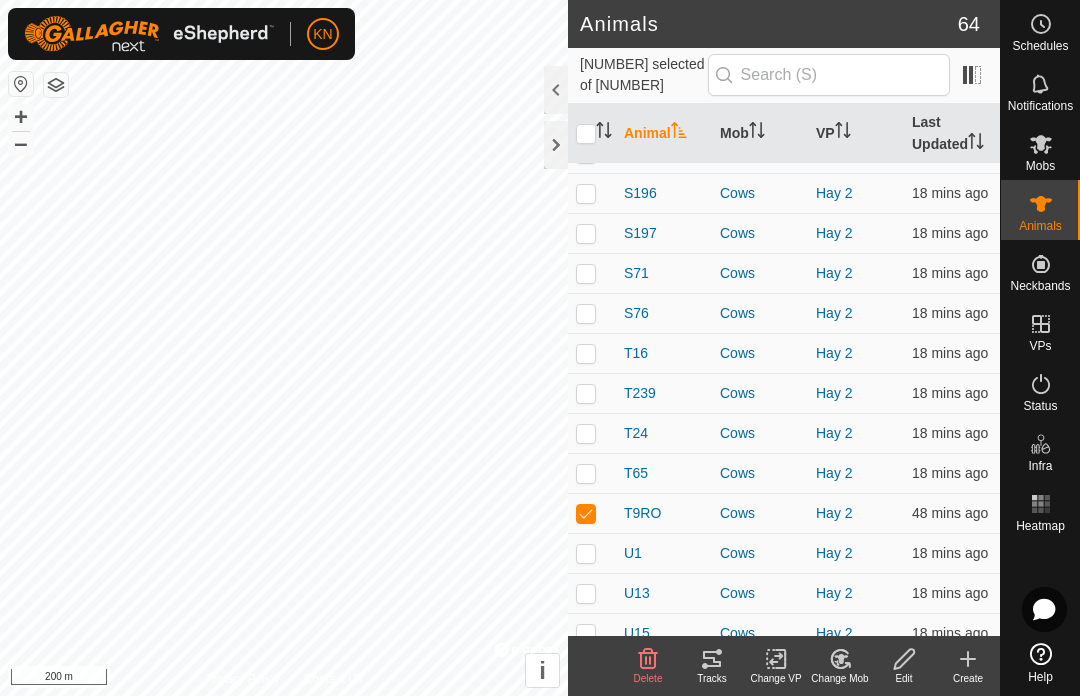 scroll, scrollTop: 1334, scrollLeft: 0, axis: vertical 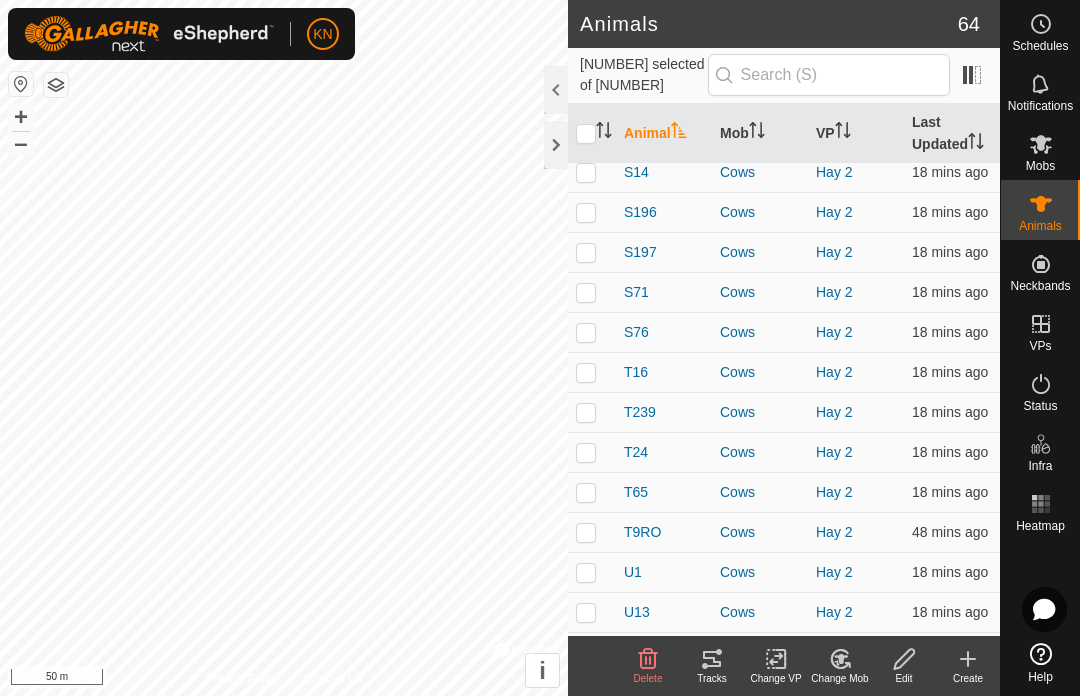 checkbox on "true" 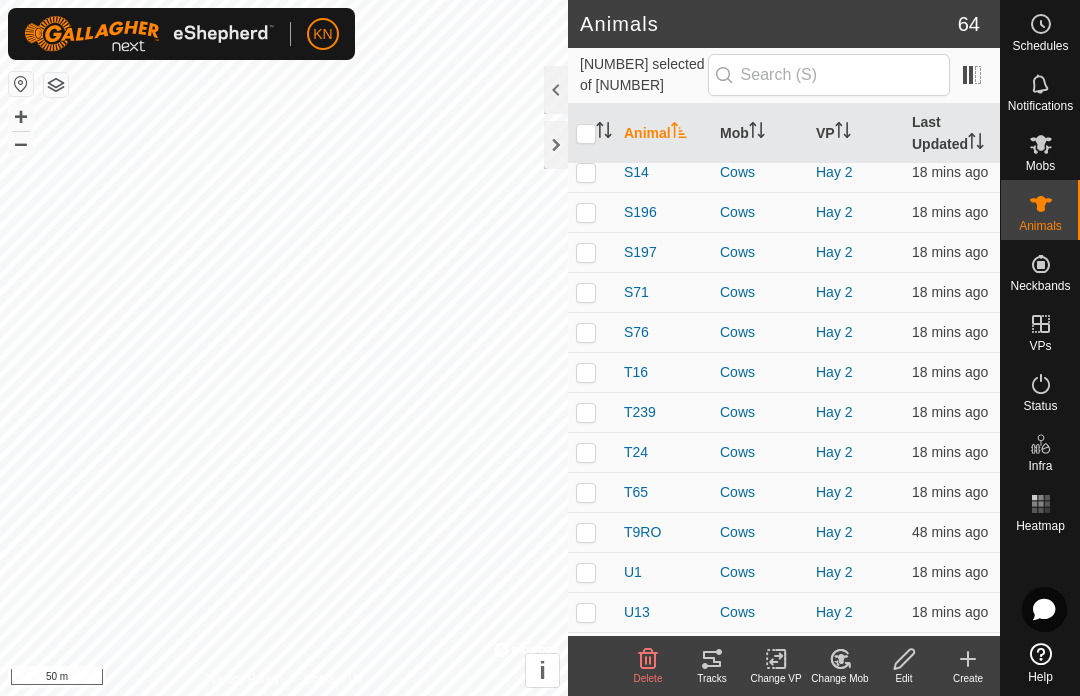 checkbox on "false" 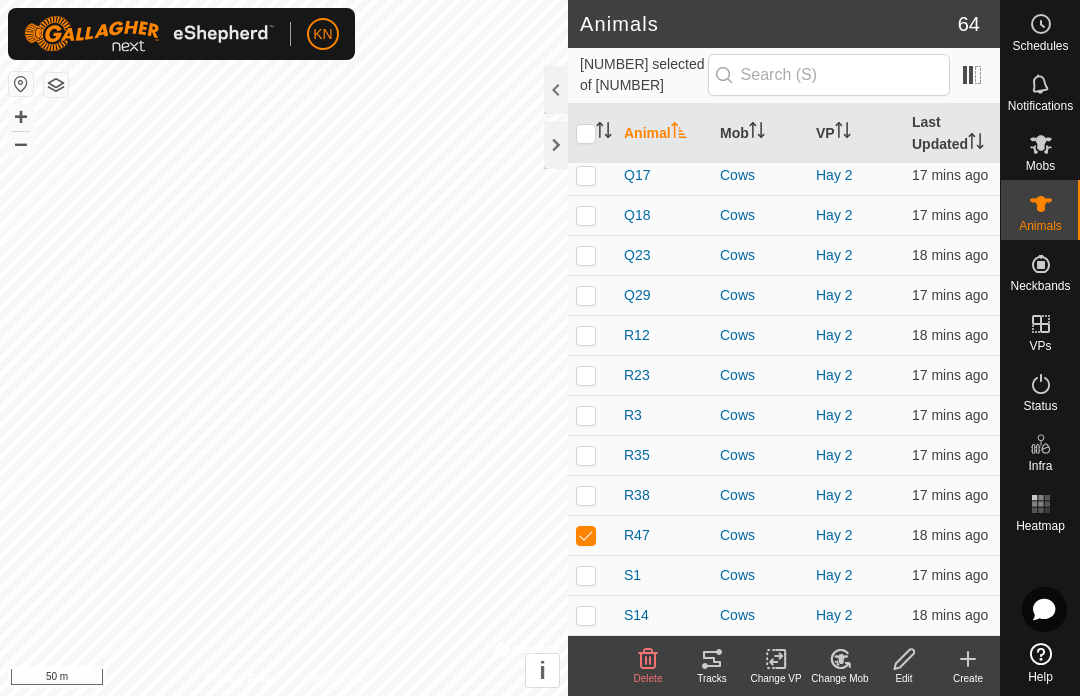 scroll, scrollTop: 900, scrollLeft: 0, axis: vertical 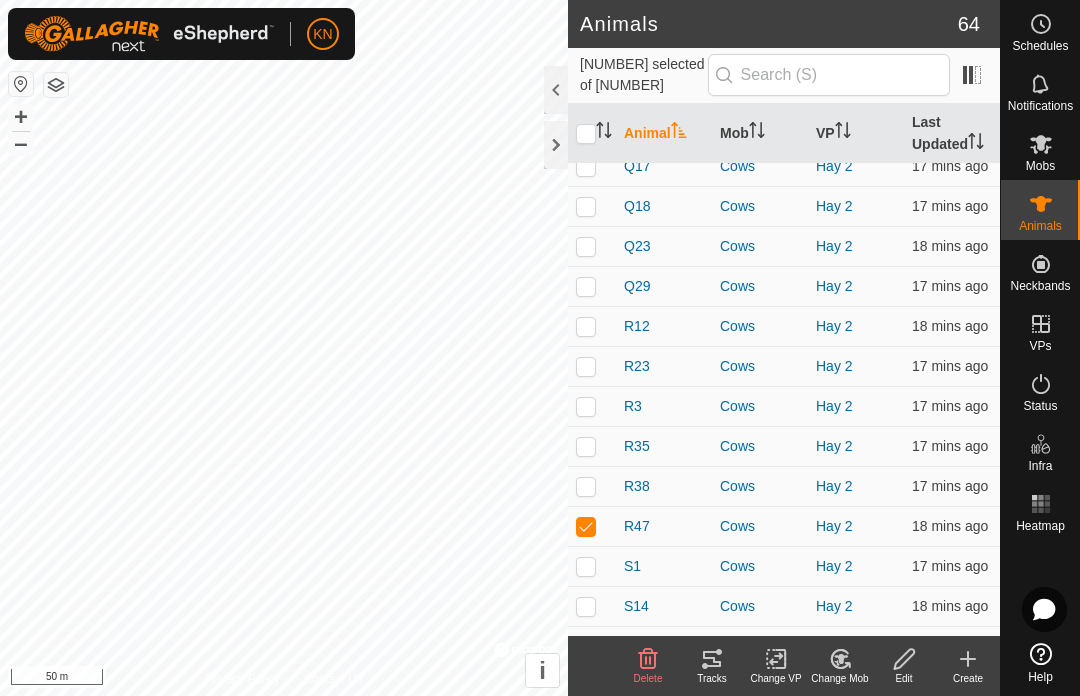 click on "Edit" 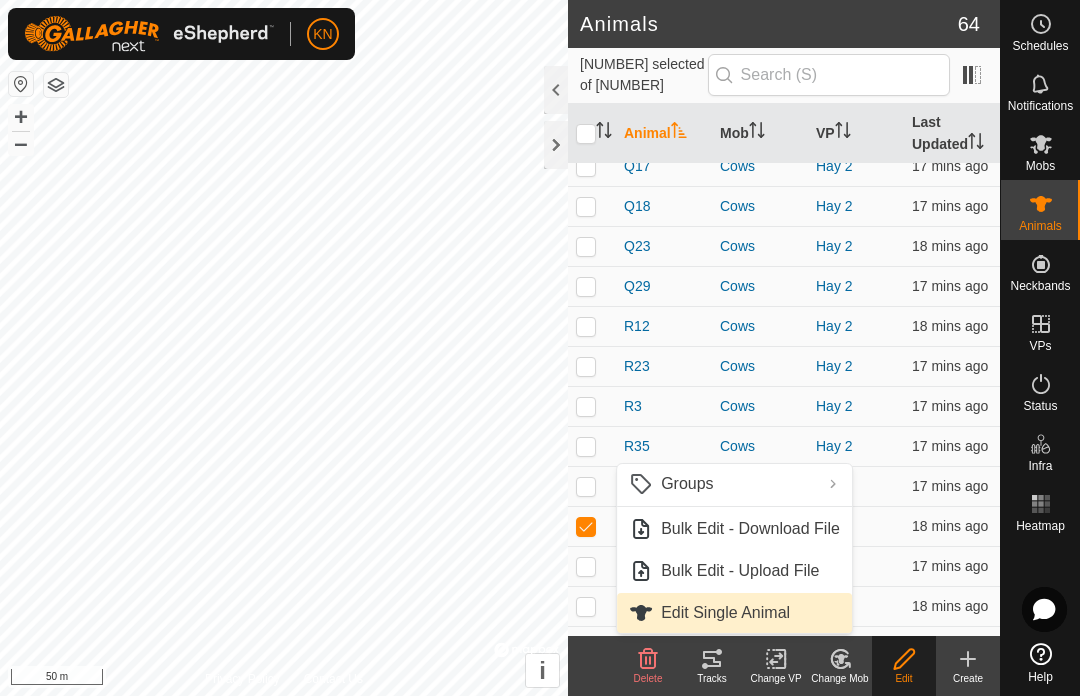 click on "Edit Single Animal" at bounding box center [734, 613] 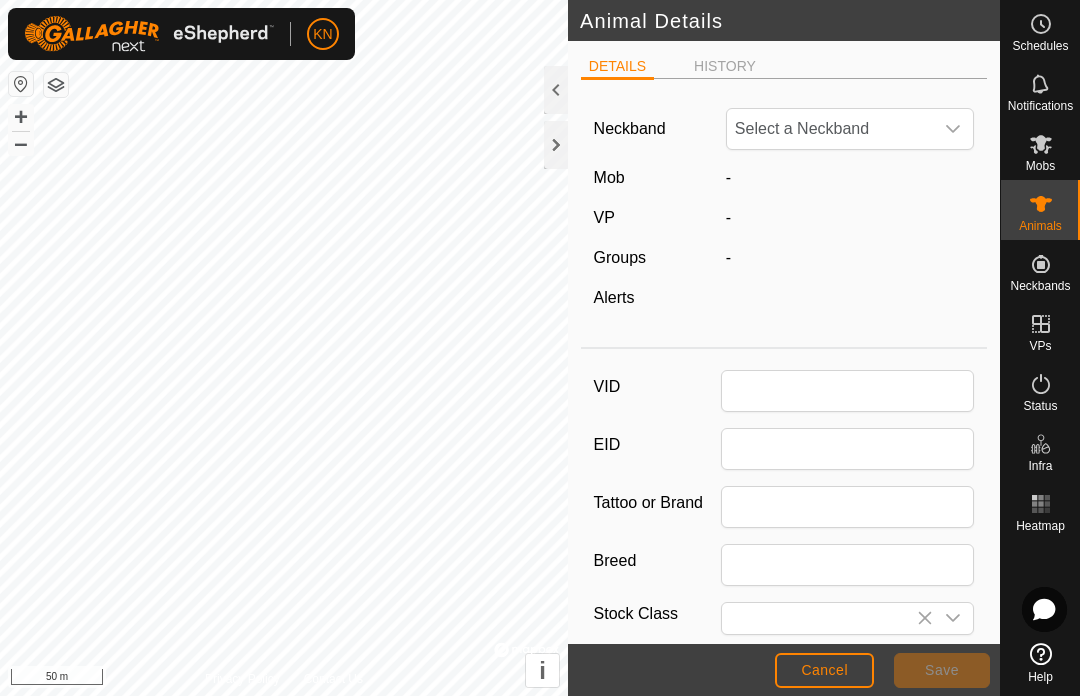 type on "R47" 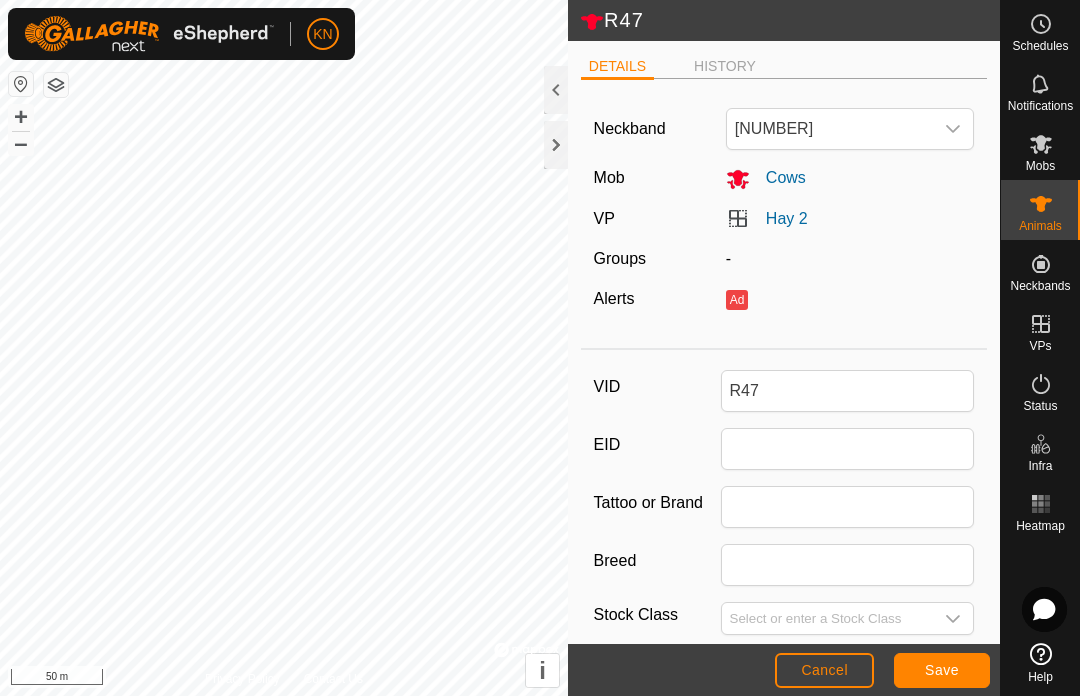 scroll, scrollTop: 0, scrollLeft: 0, axis: both 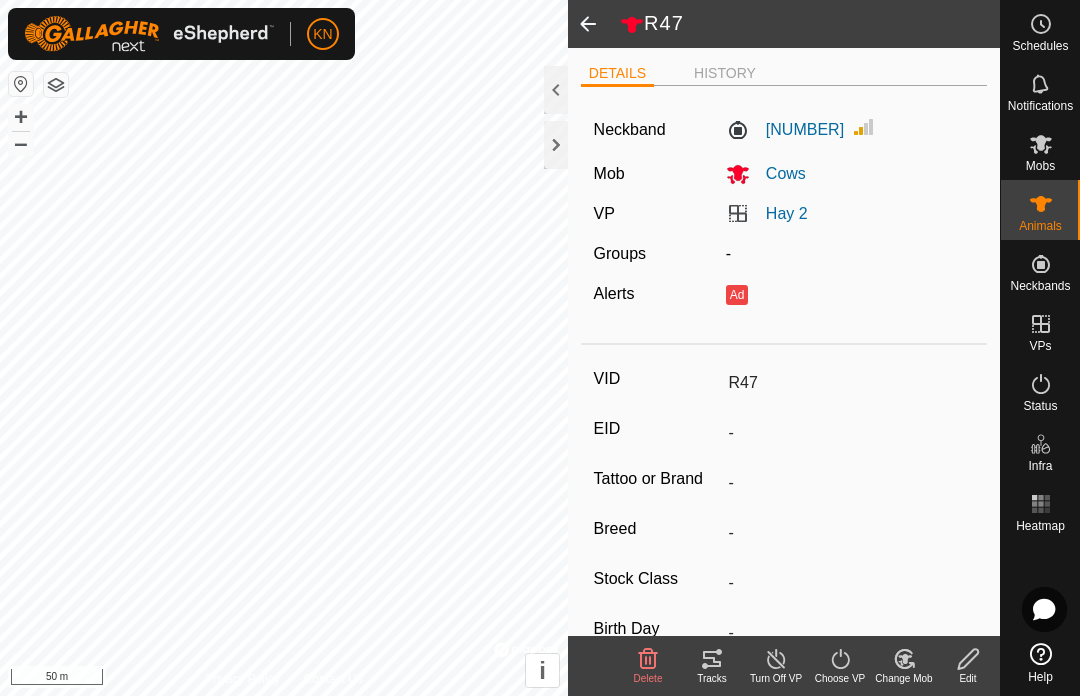 click 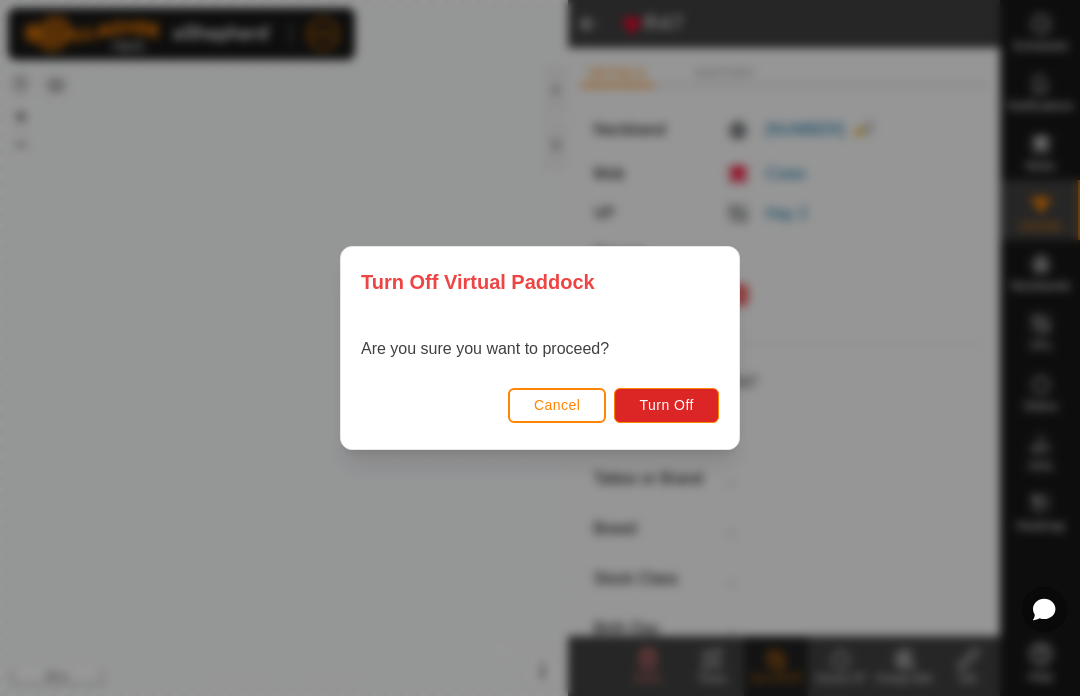 click on "Cancel" at bounding box center (557, 405) 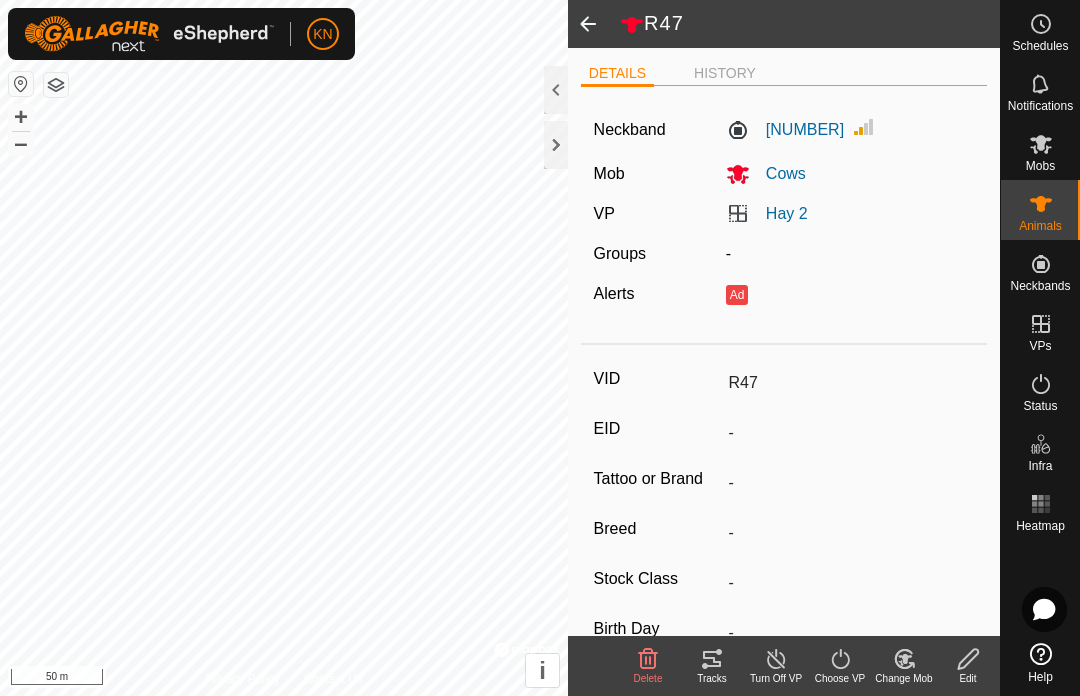click on "Turn Off VP" 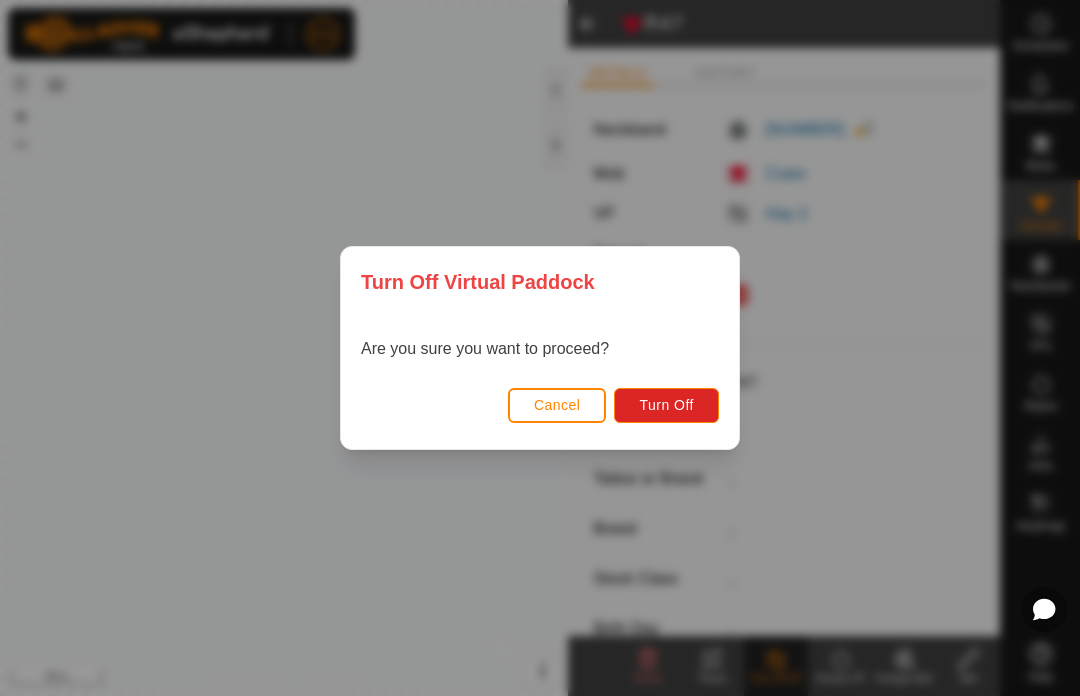 click on "Turn Off" at bounding box center (666, 405) 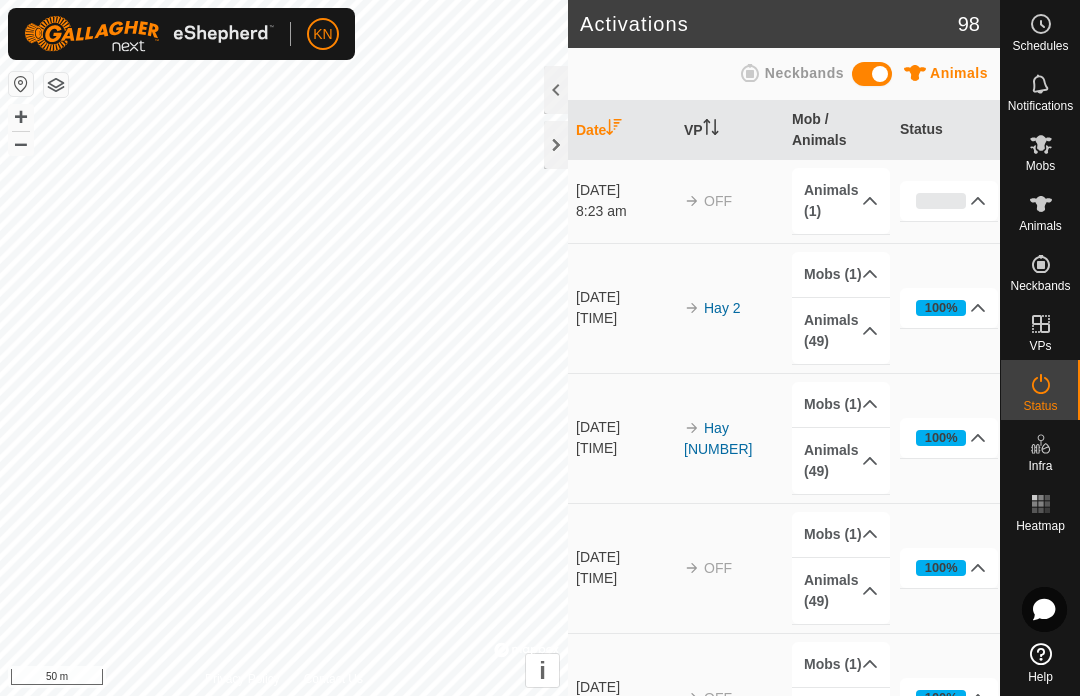 click 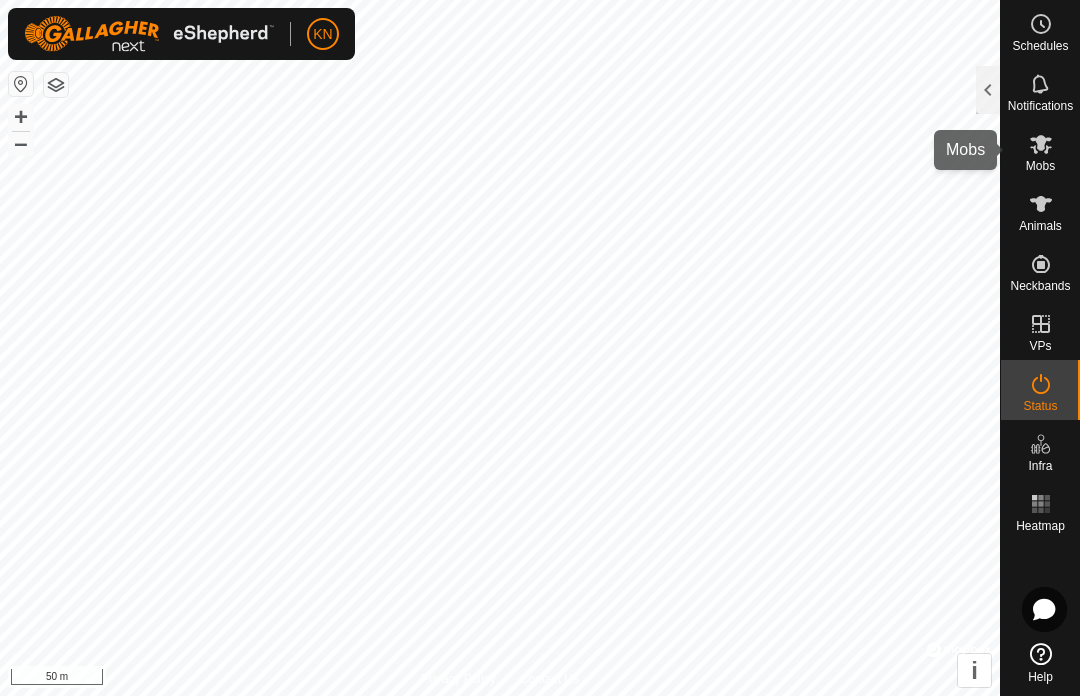 click 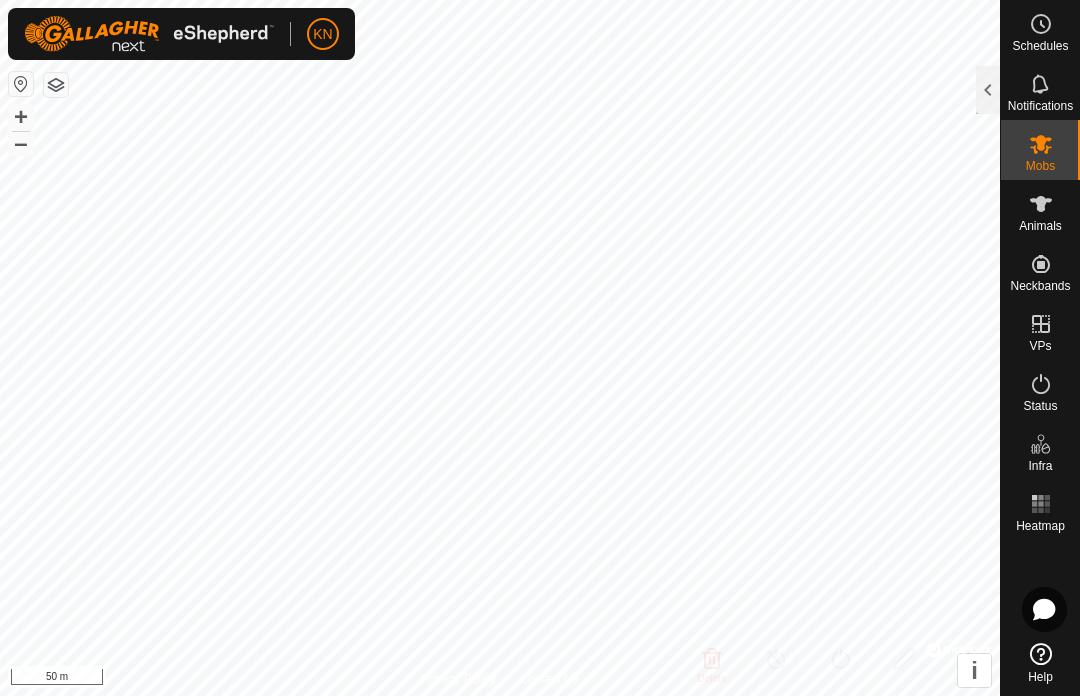 click 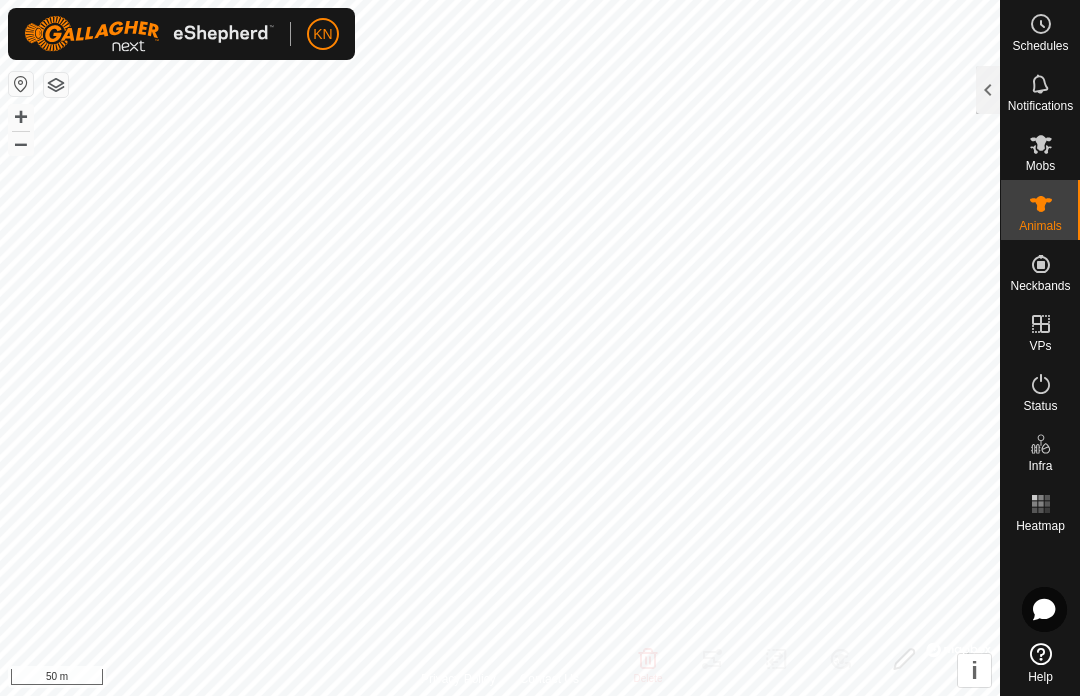 click 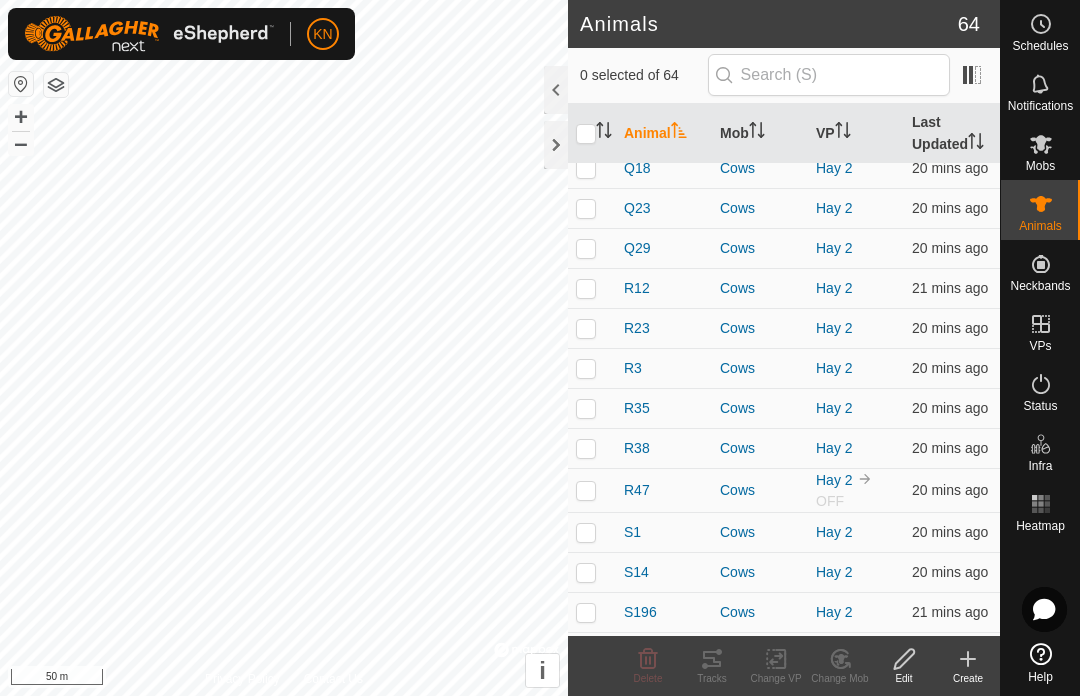 scroll, scrollTop: 965, scrollLeft: 0, axis: vertical 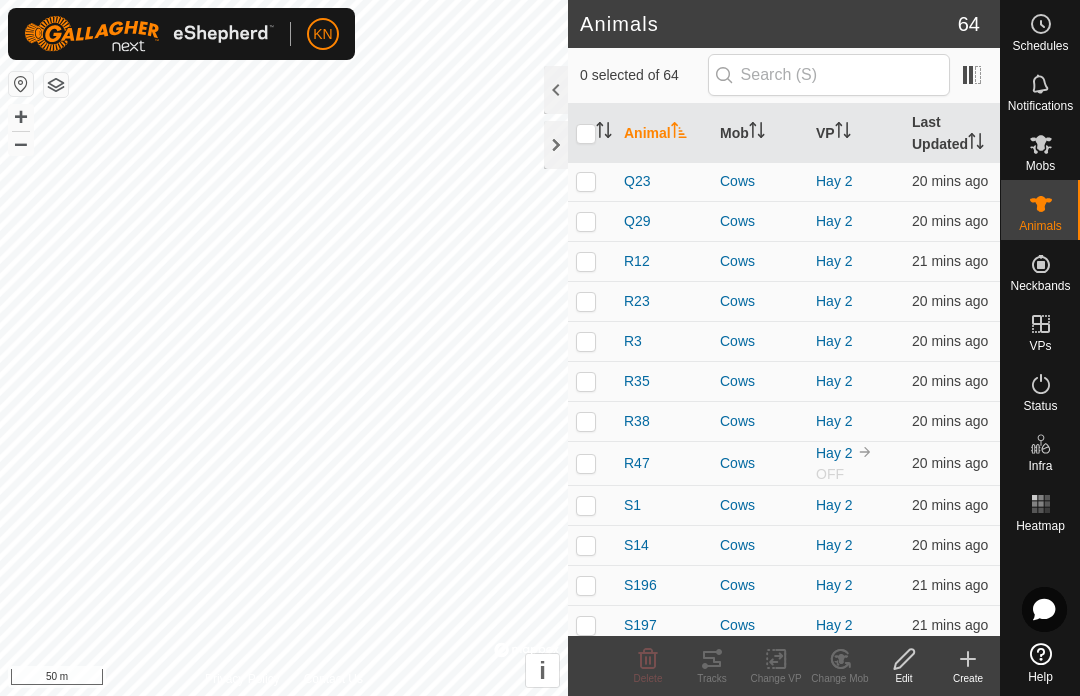 click at bounding box center [592, 301] 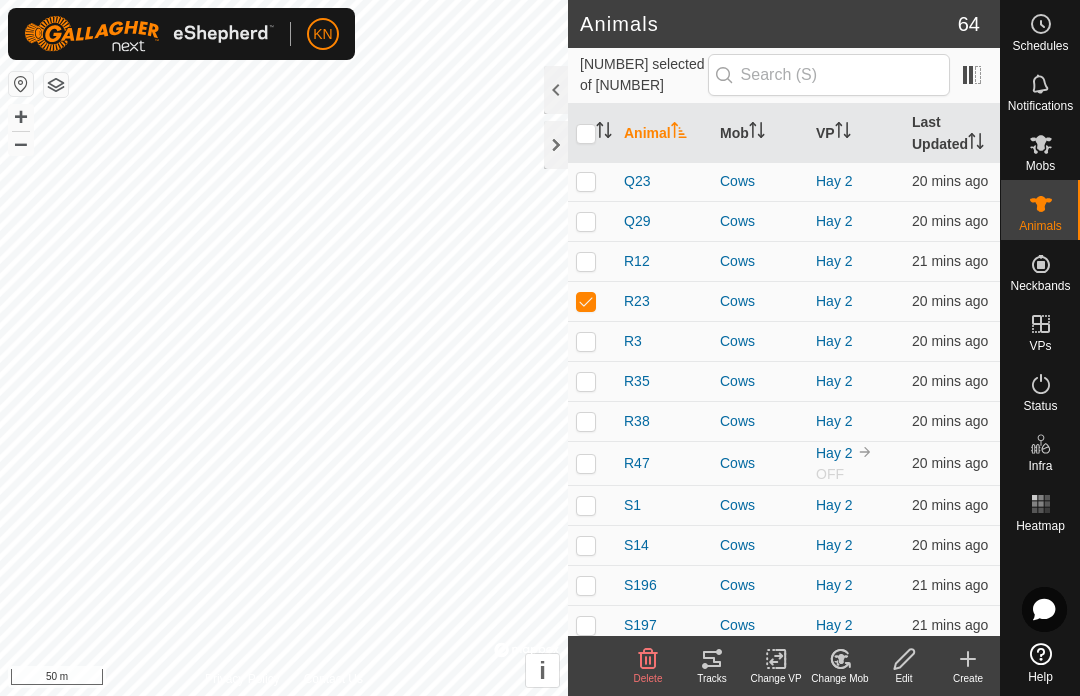 click on "Edit" 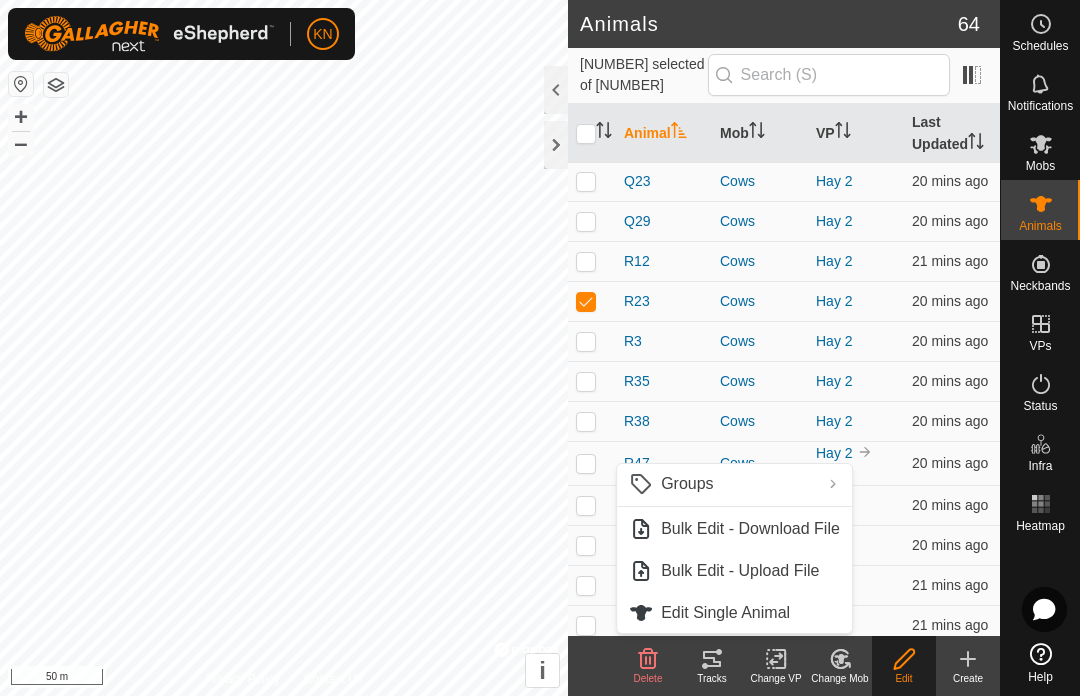 click on "Edit Single Animal" at bounding box center (734, 613) 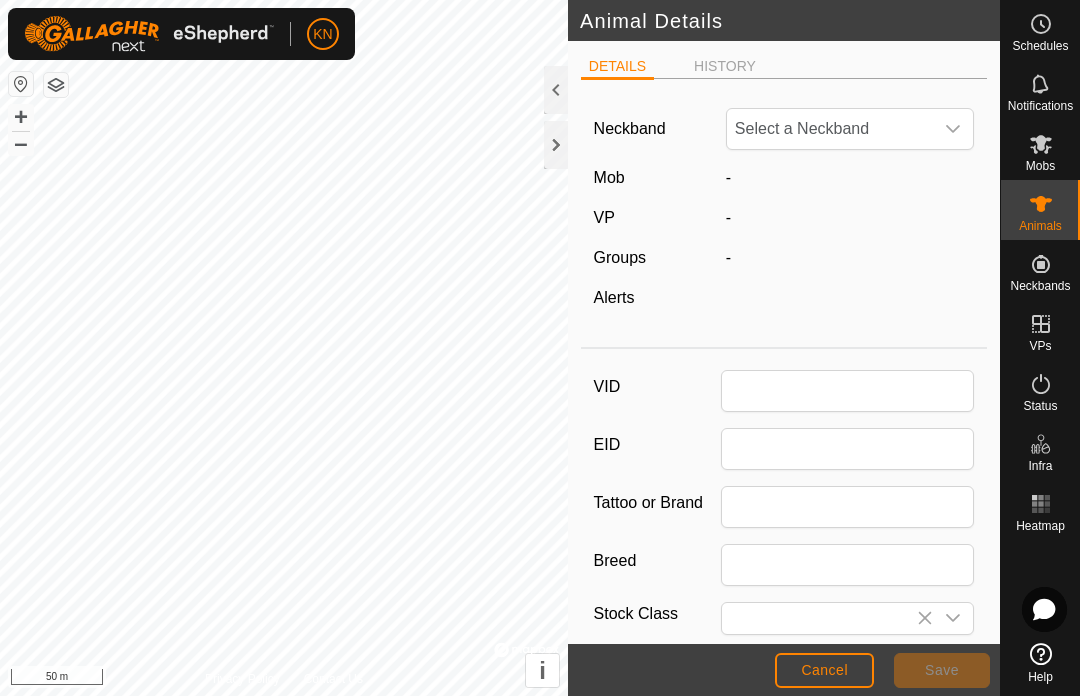 type on "R23" 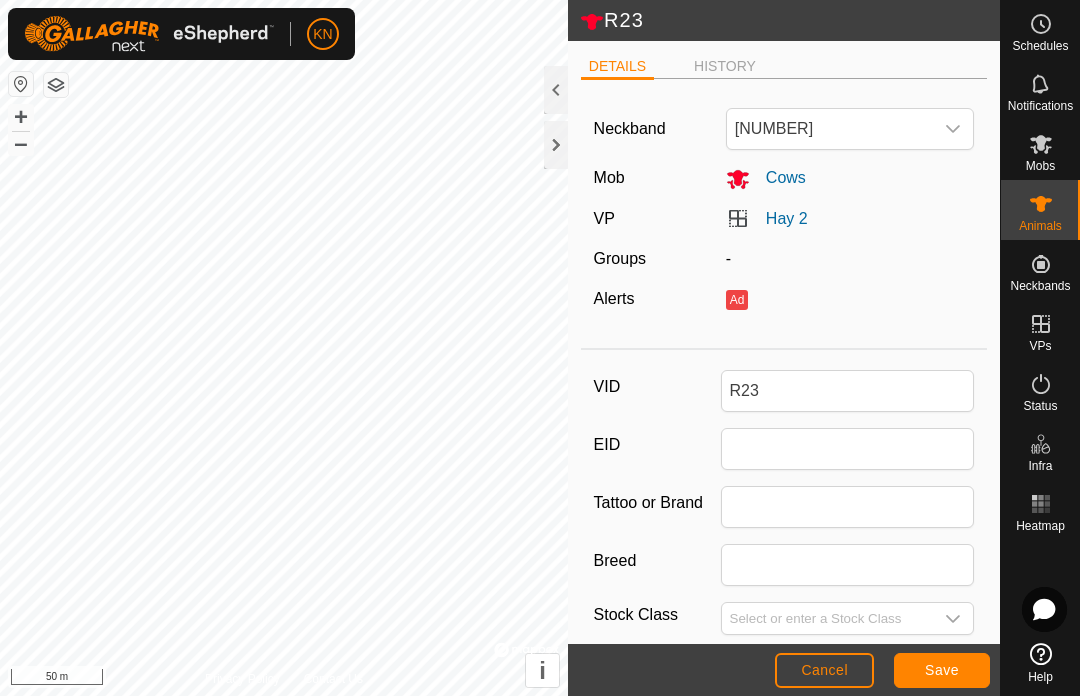 click on "Cancel" 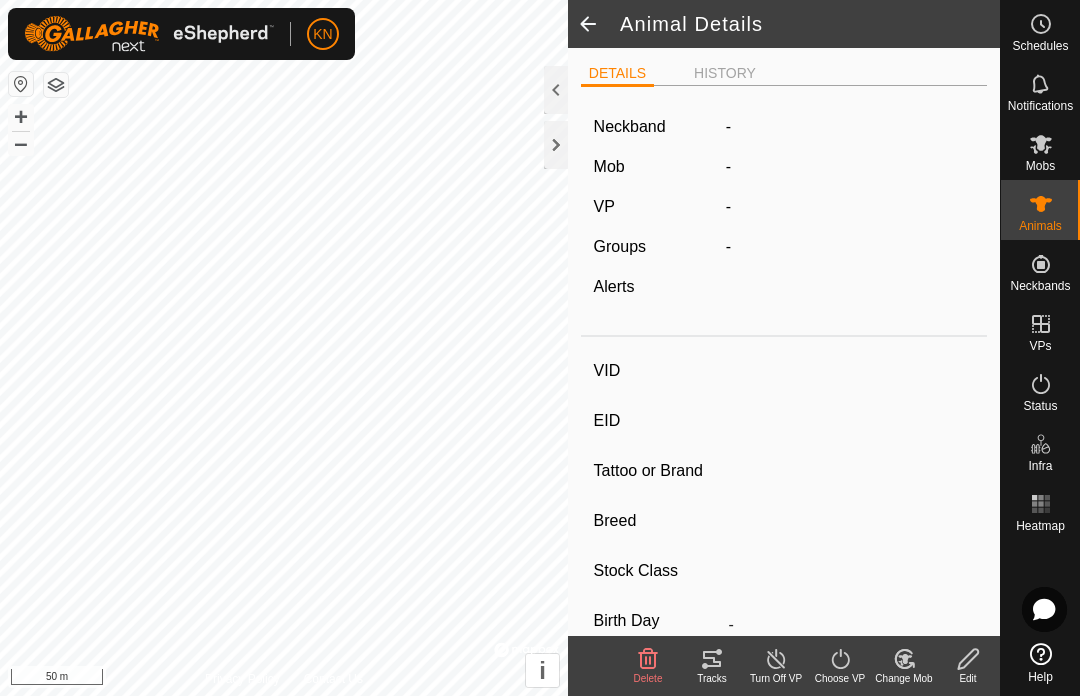 type on "R23" 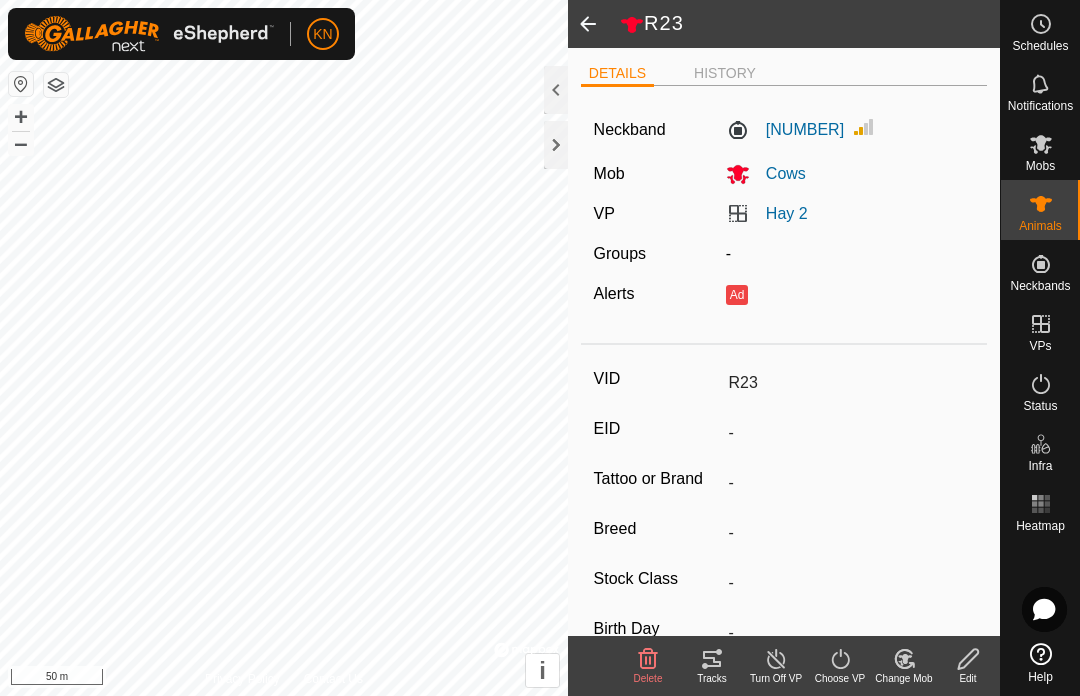 click on "Turn Off VP" 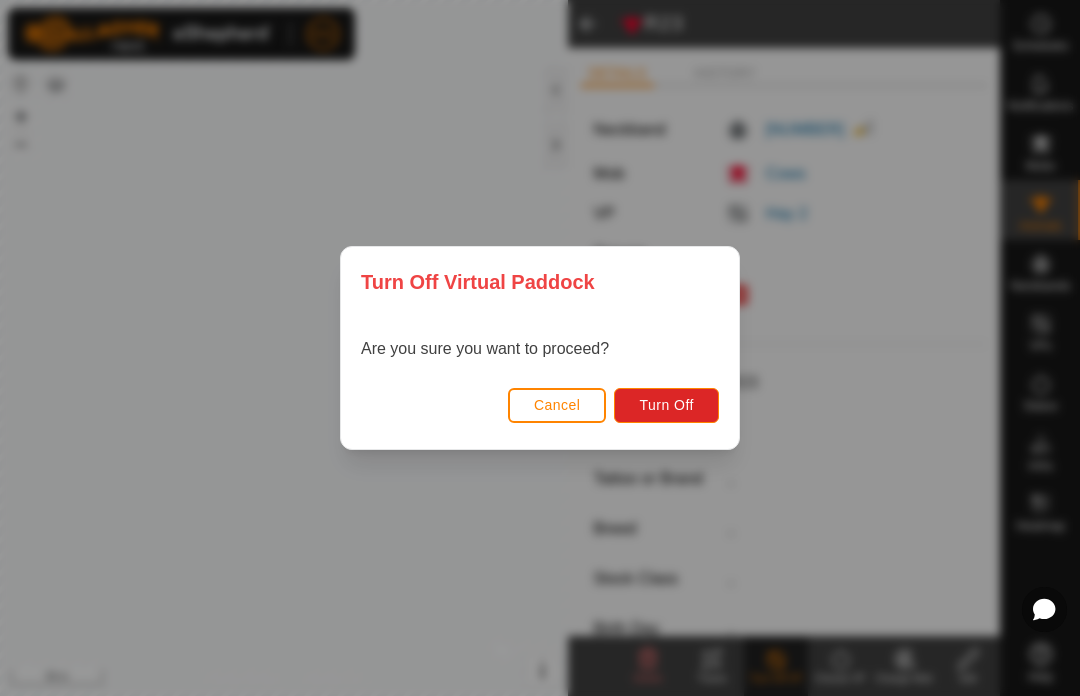 click on "Turn Off" at bounding box center (666, 405) 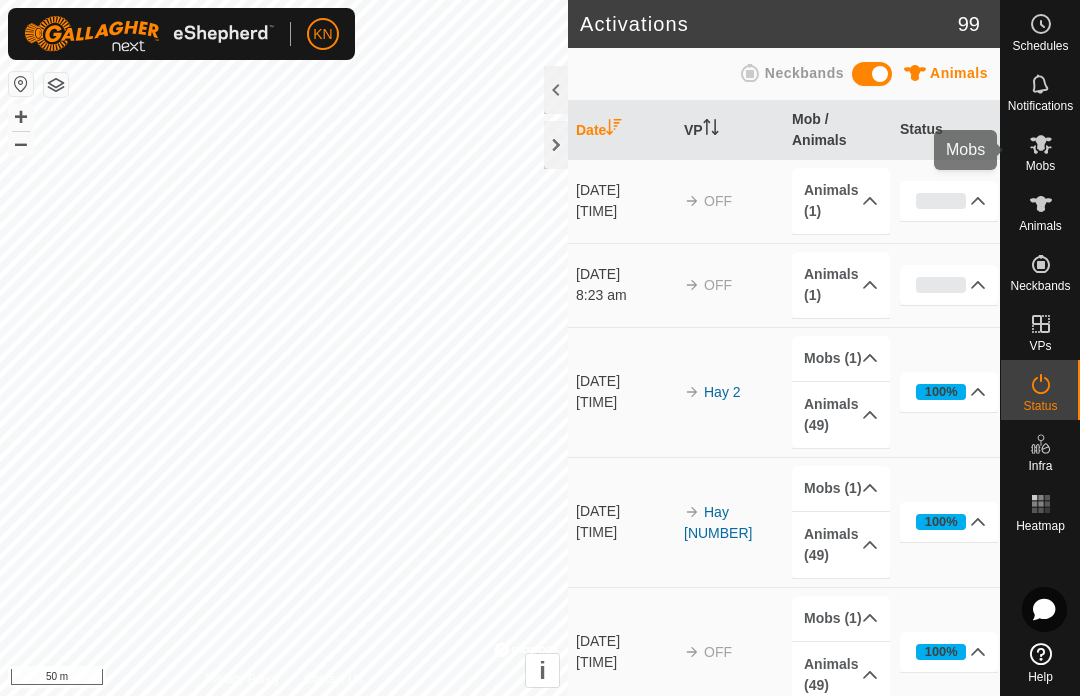 click on "Mobs" at bounding box center [1040, 166] 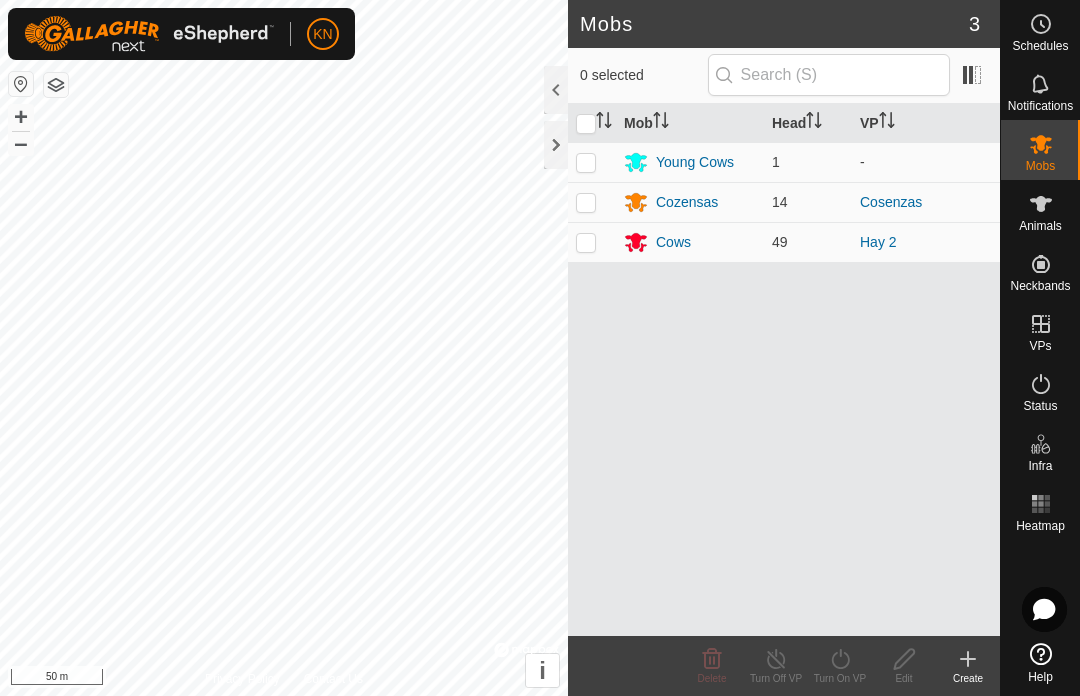 click on "Cows" at bounding box center [673, 242] 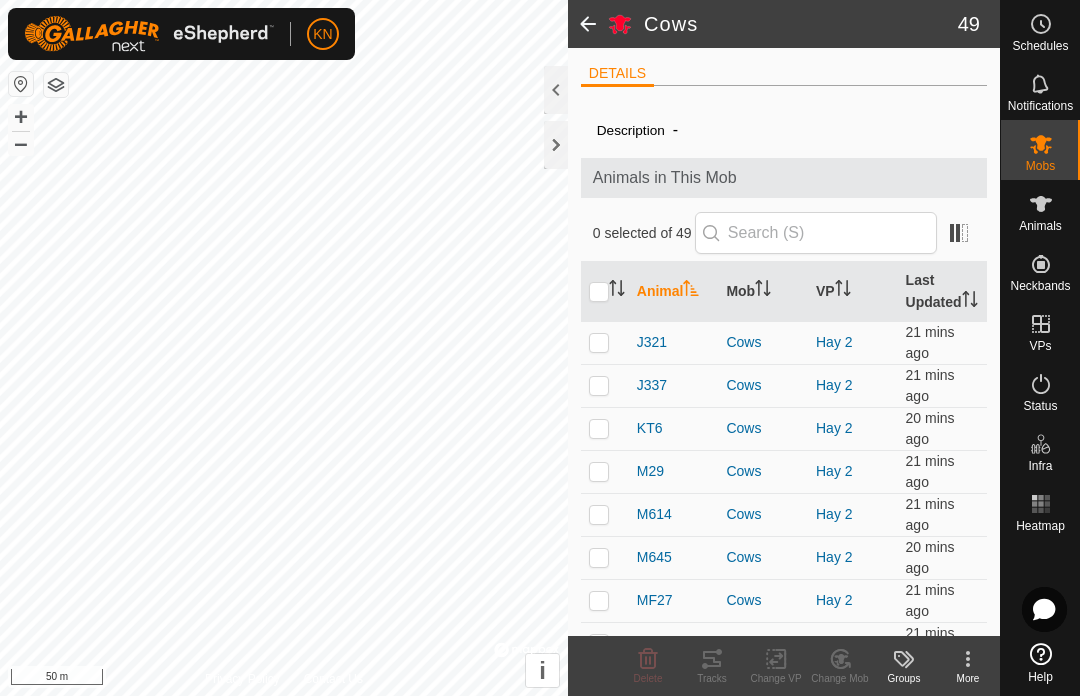 click 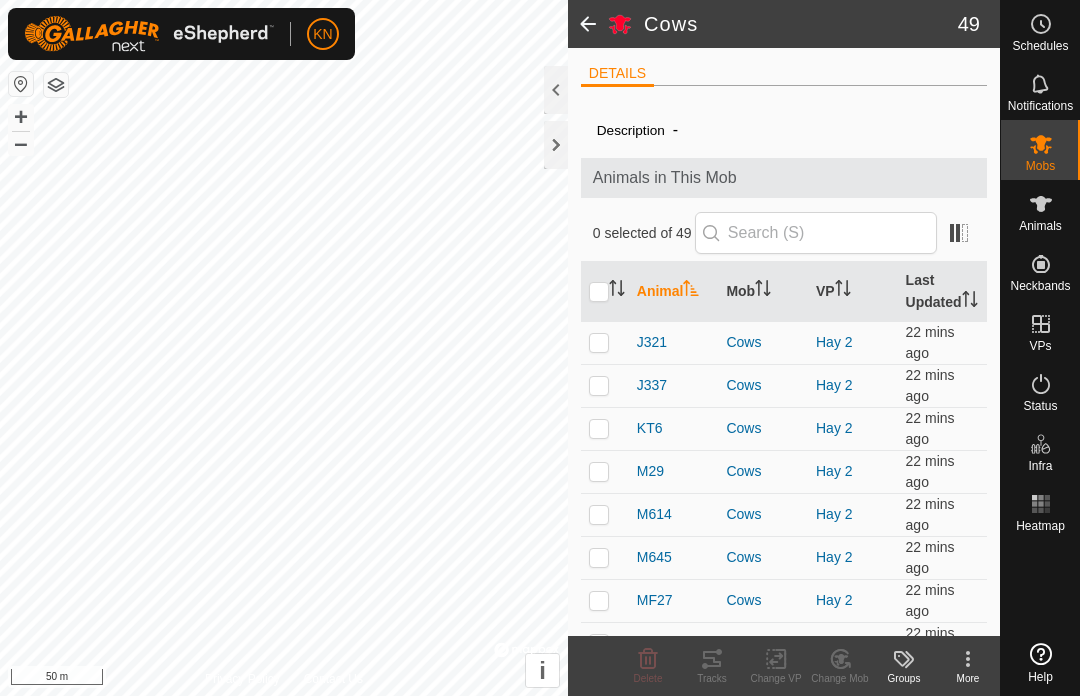 scroll, scrollTop: 0, scrollLeft: 0, axis: both 